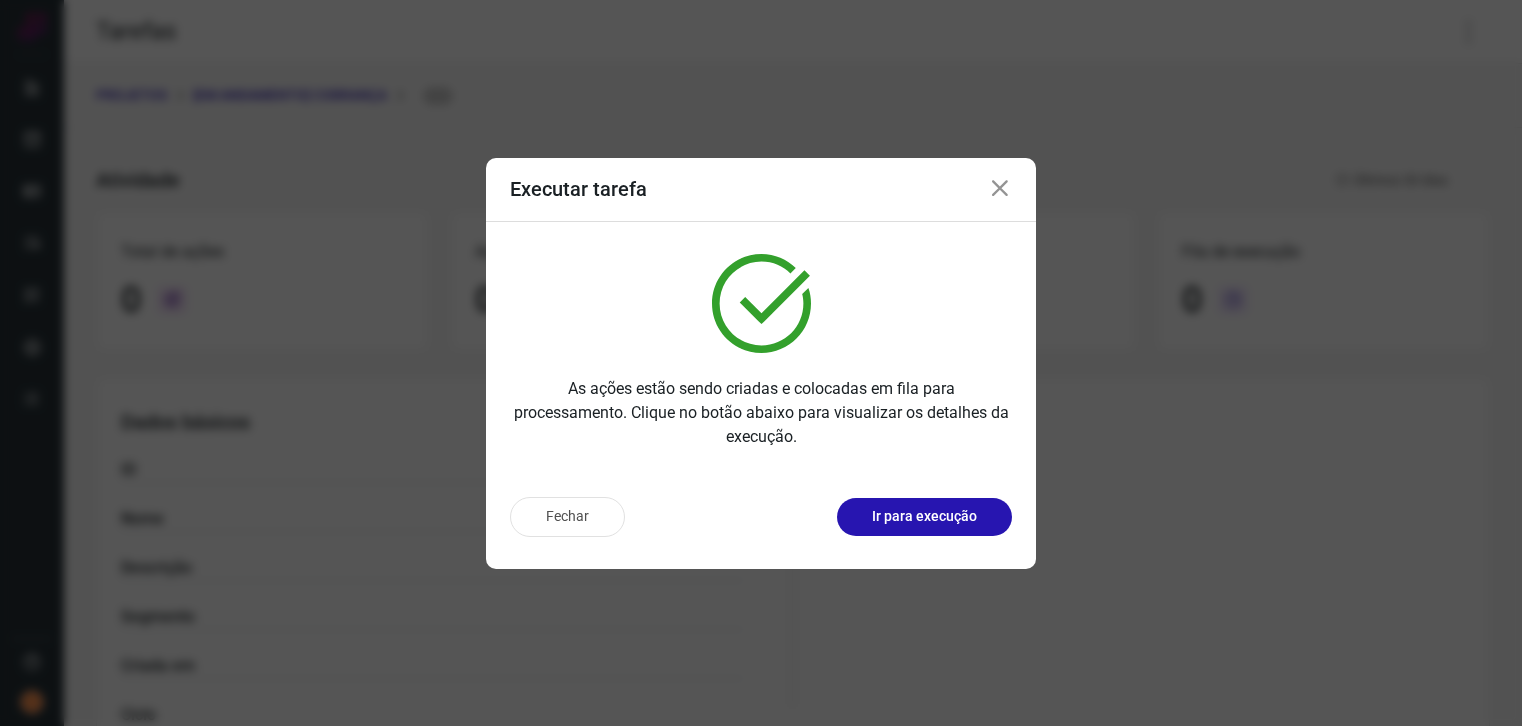 scroll, scrollTop: 0, scrollLeft: 0, axis: both 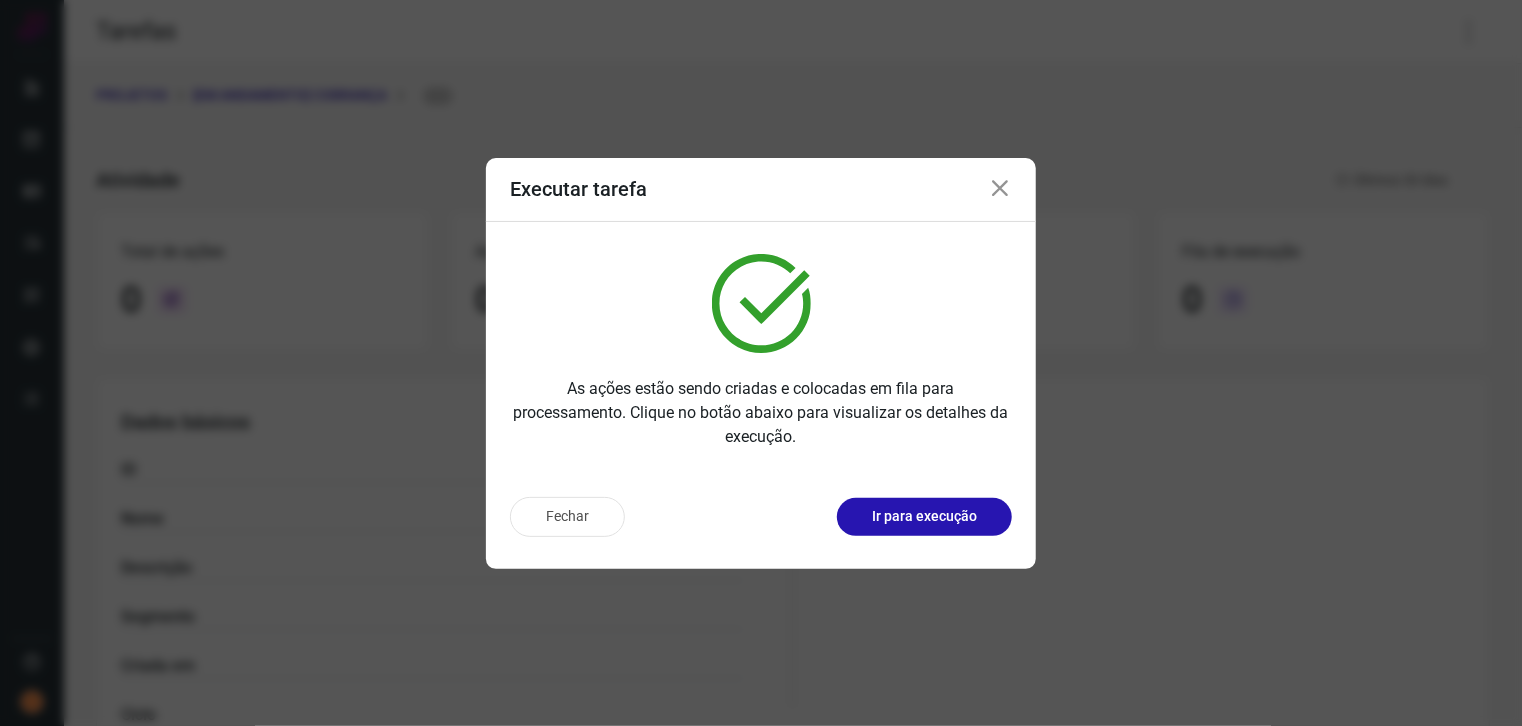 drag, startPoint x: 568, startPoint y: 522, endPoint x: 714, endPoint y: 357, distance: 220.32022 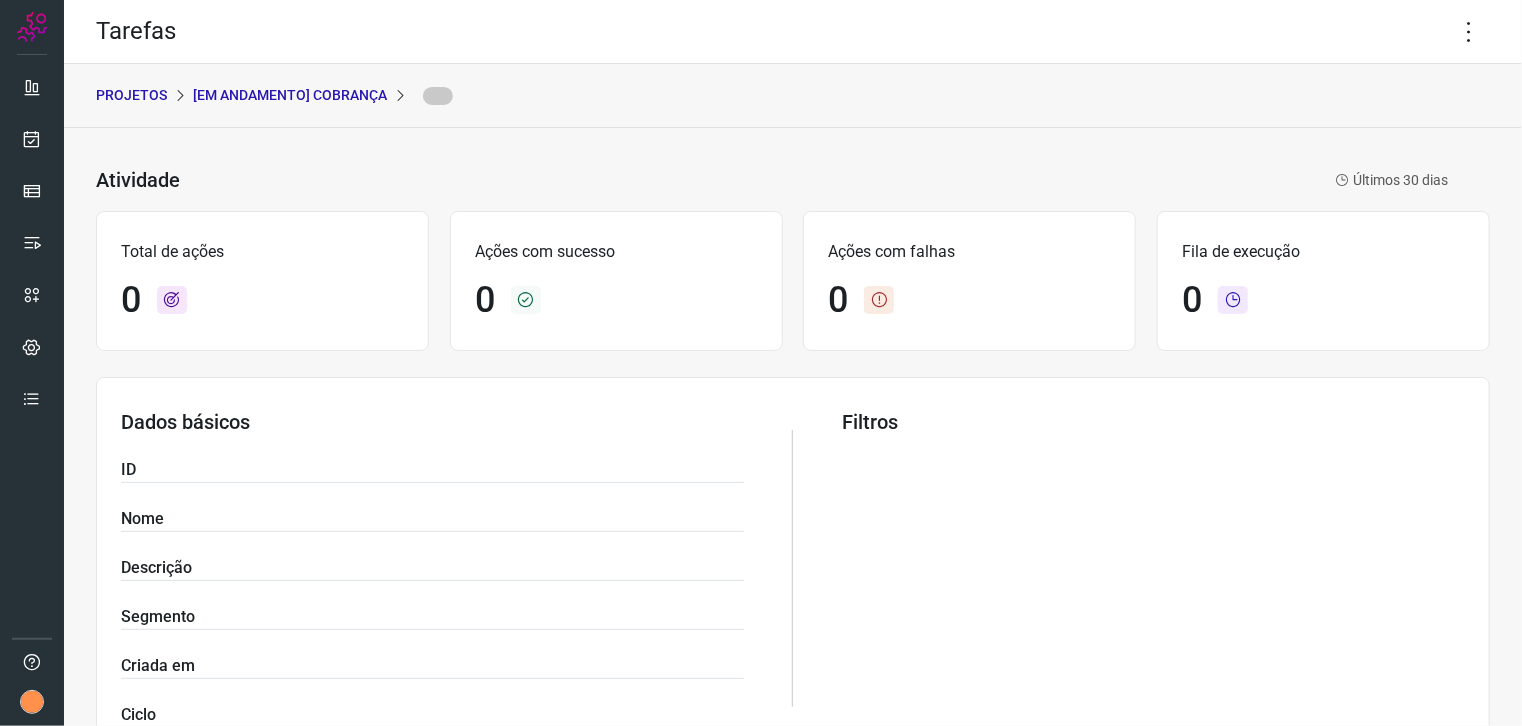 click on "[Em andamento] COBRANÇA" at bounding box center [290, 95] 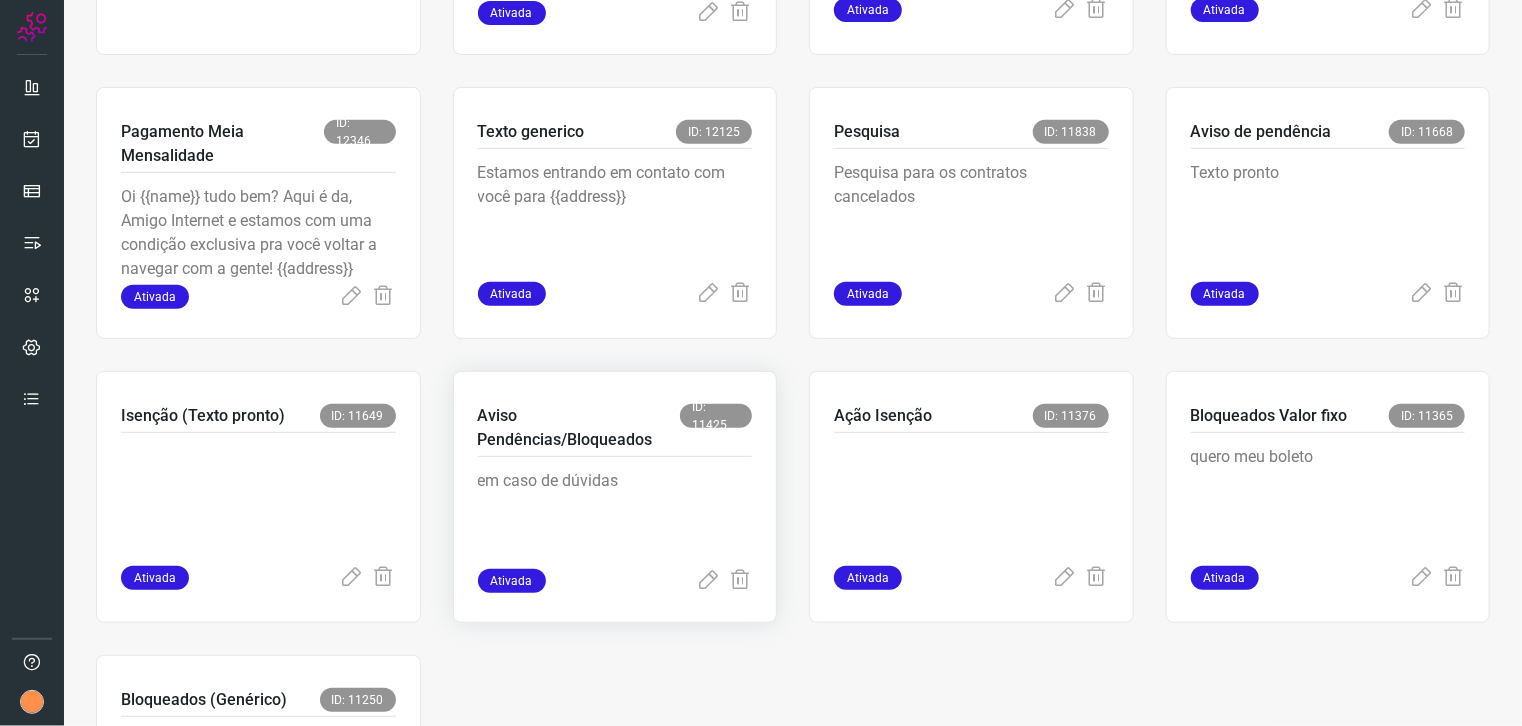 scroll, scrollTop: 500, scrollLeft: 0, axis: vertical 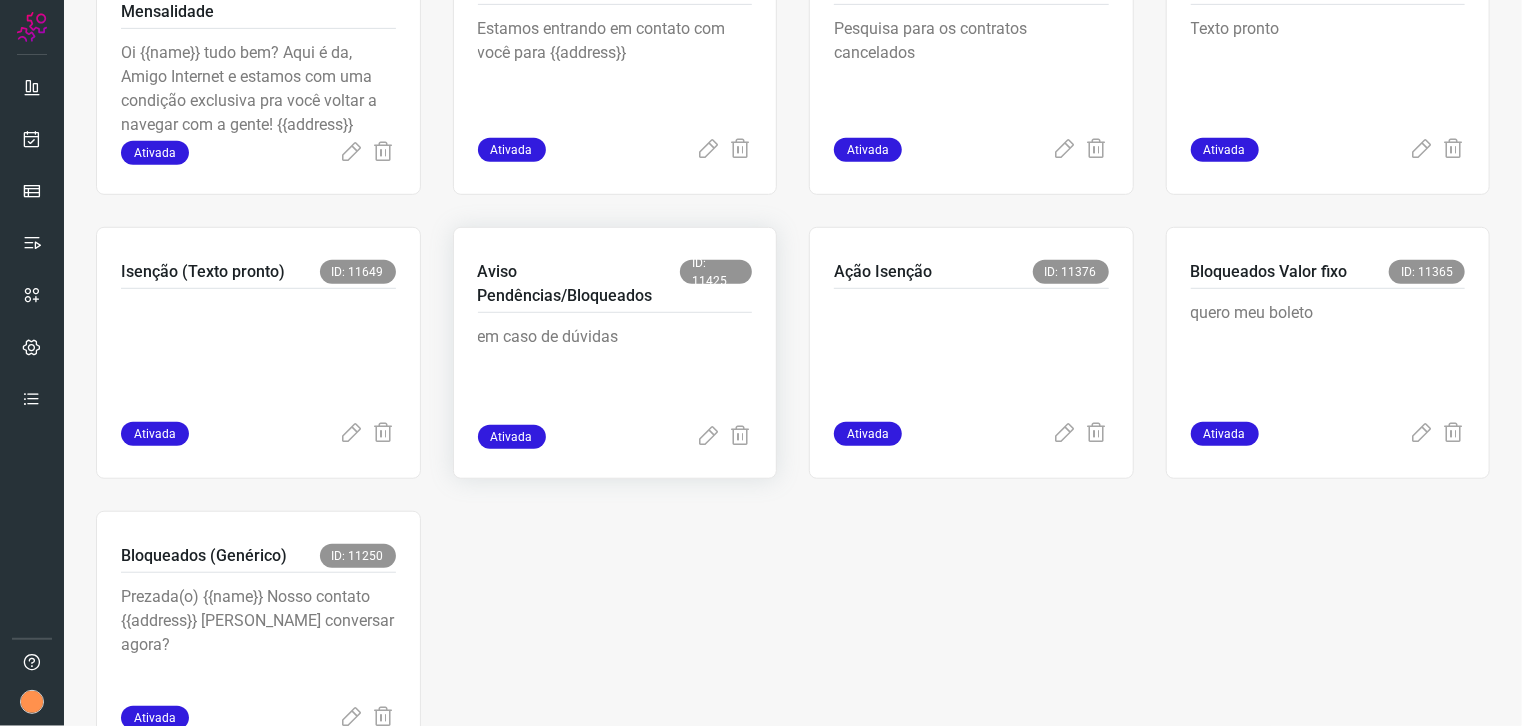 click on "Aviso Pendências/Bloqueados" at bounding box center (579, 284) 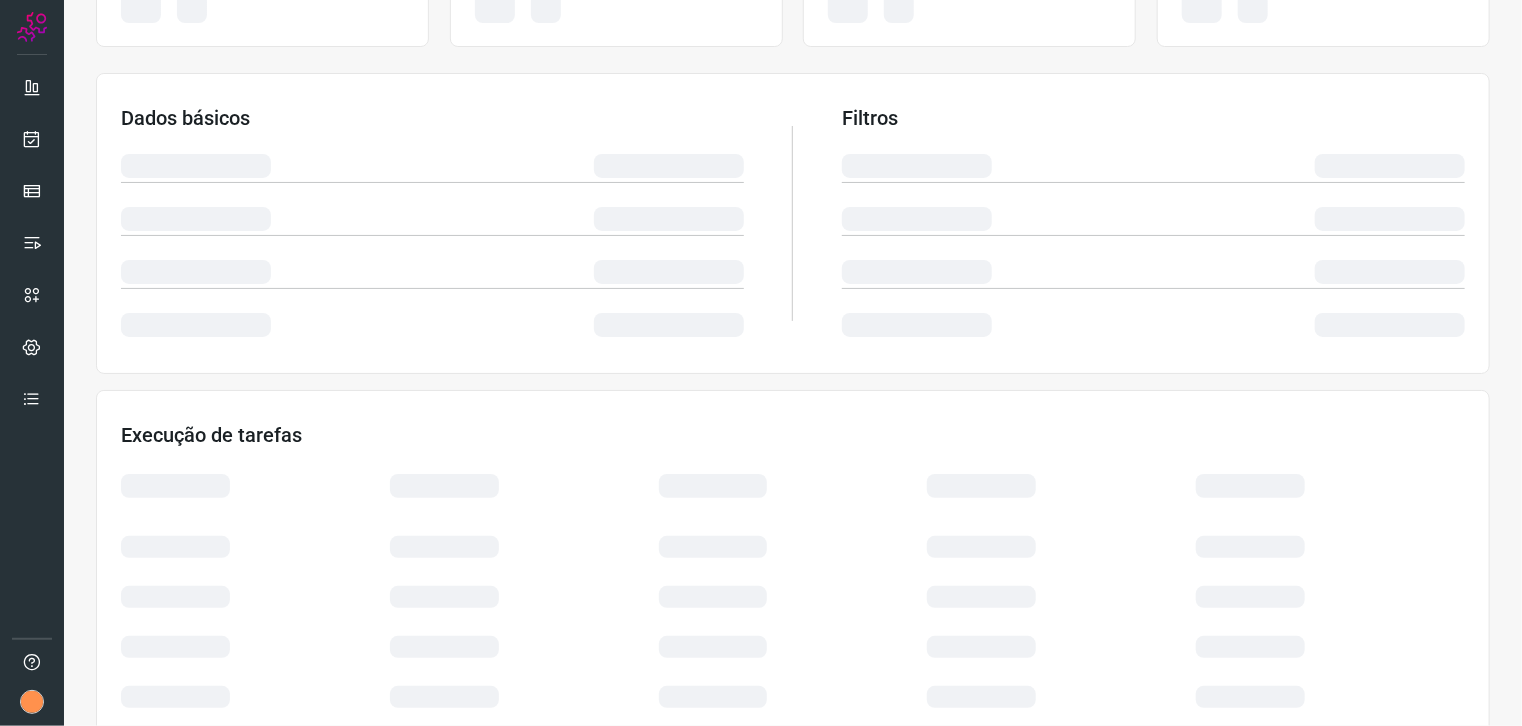 scroll, scrollTop: 0, scrollLeft: 0, axis: both 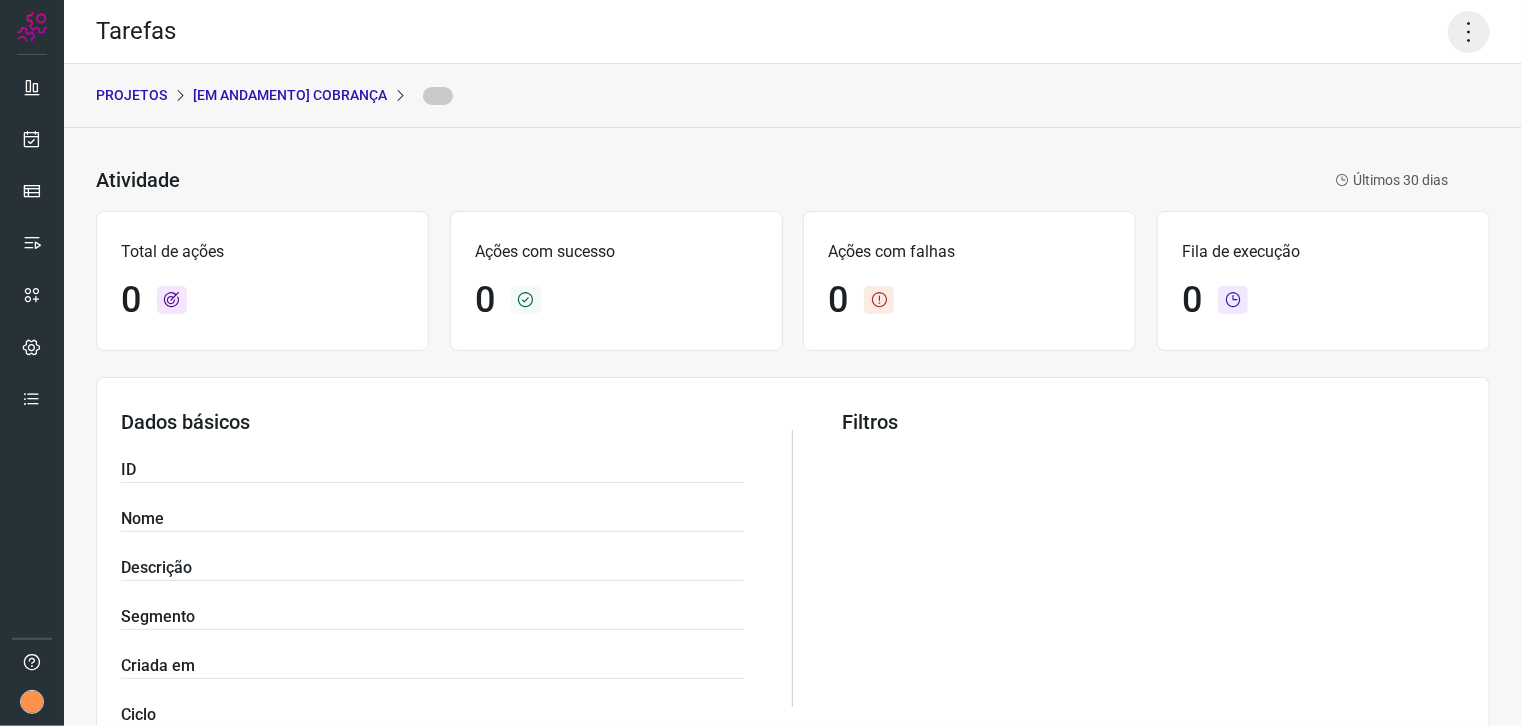 click 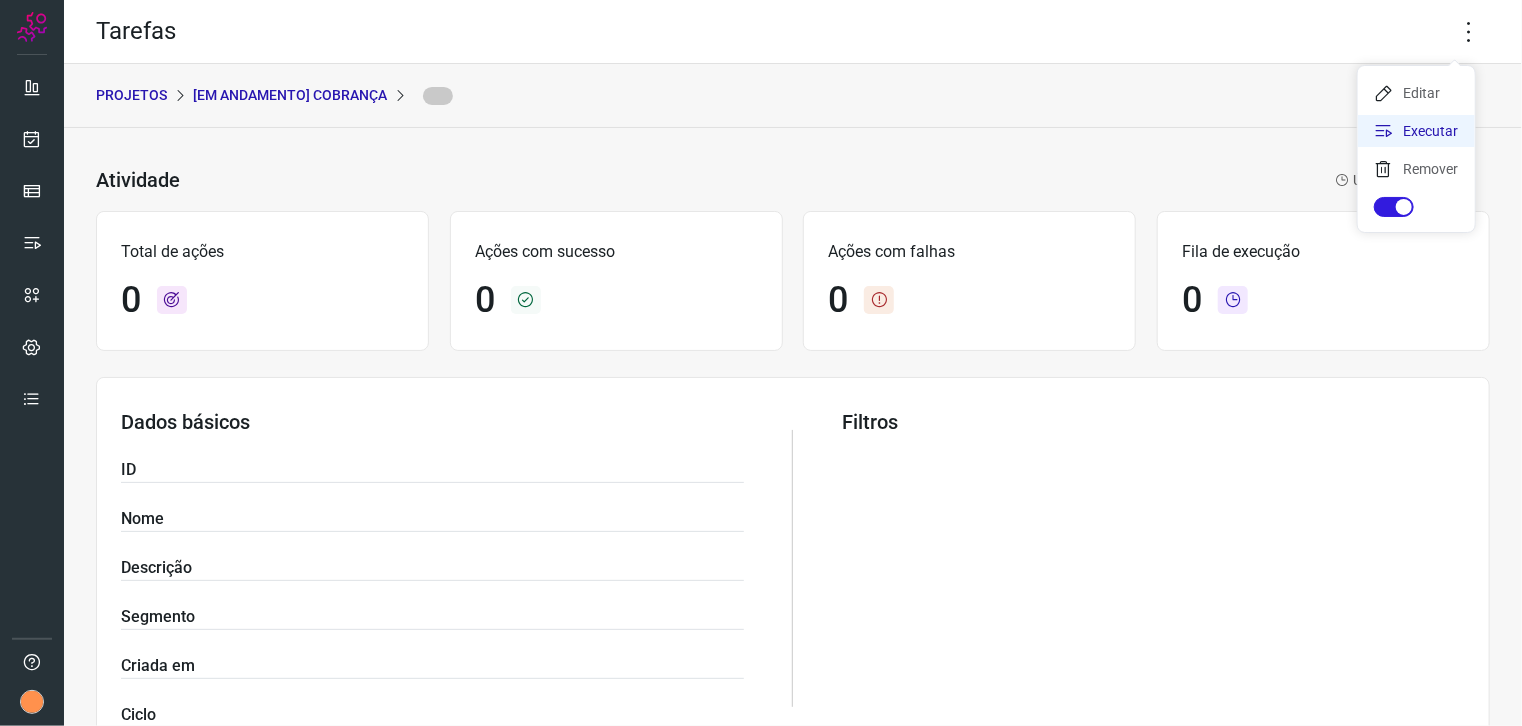 click on "Executar" 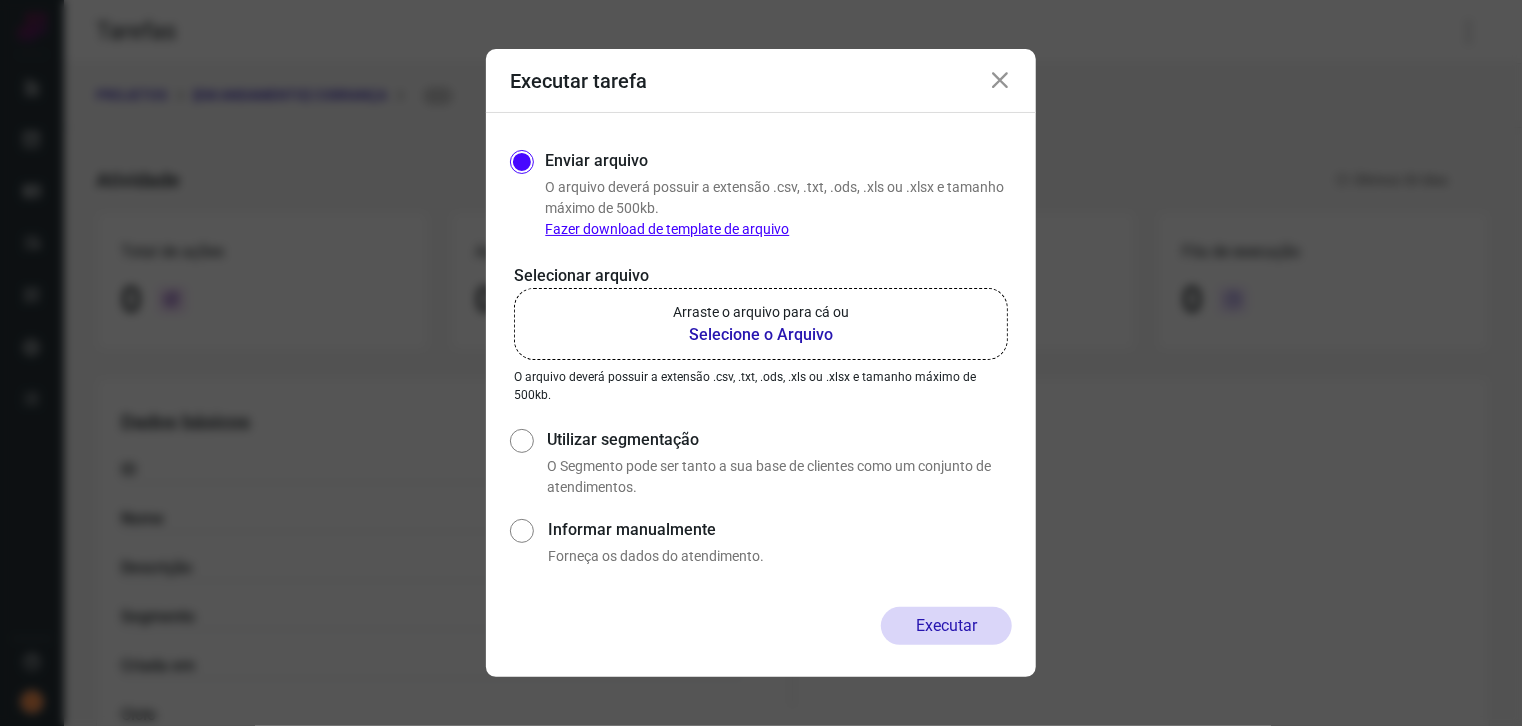 click on "Arraste o arquivo para cá ou" at bounding box center (761, 312) 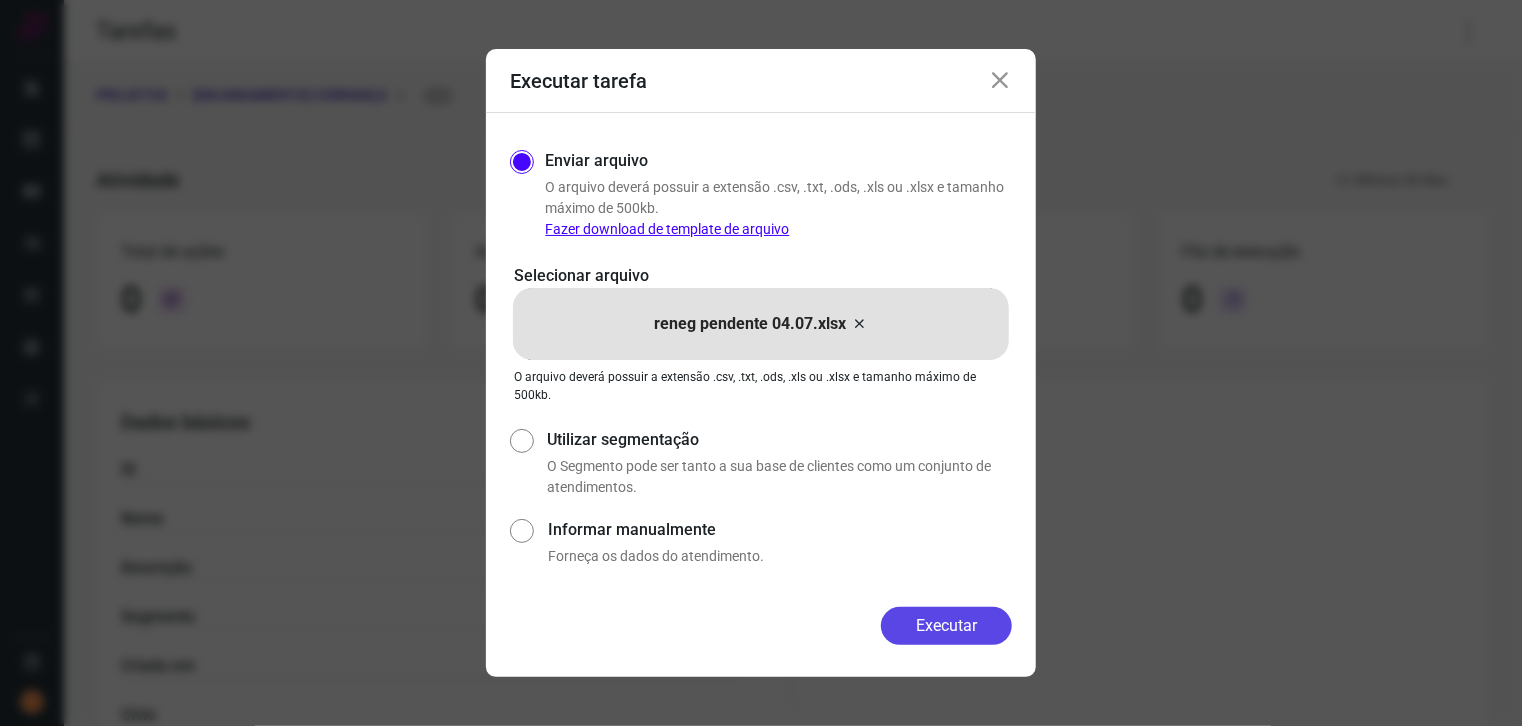 click on "Executar" at bounding box center (946, 626) 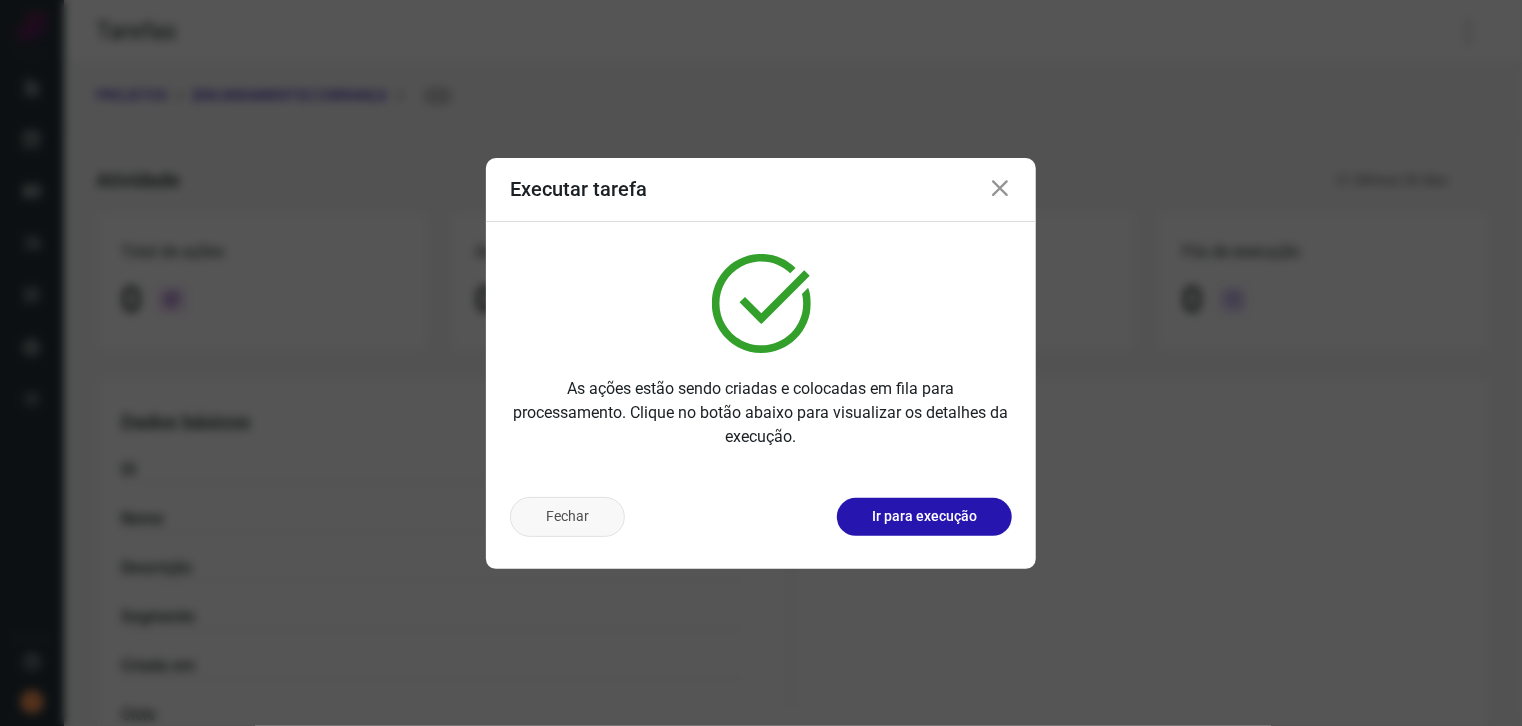 click on "Fechar" at bounding box center (567, 517) 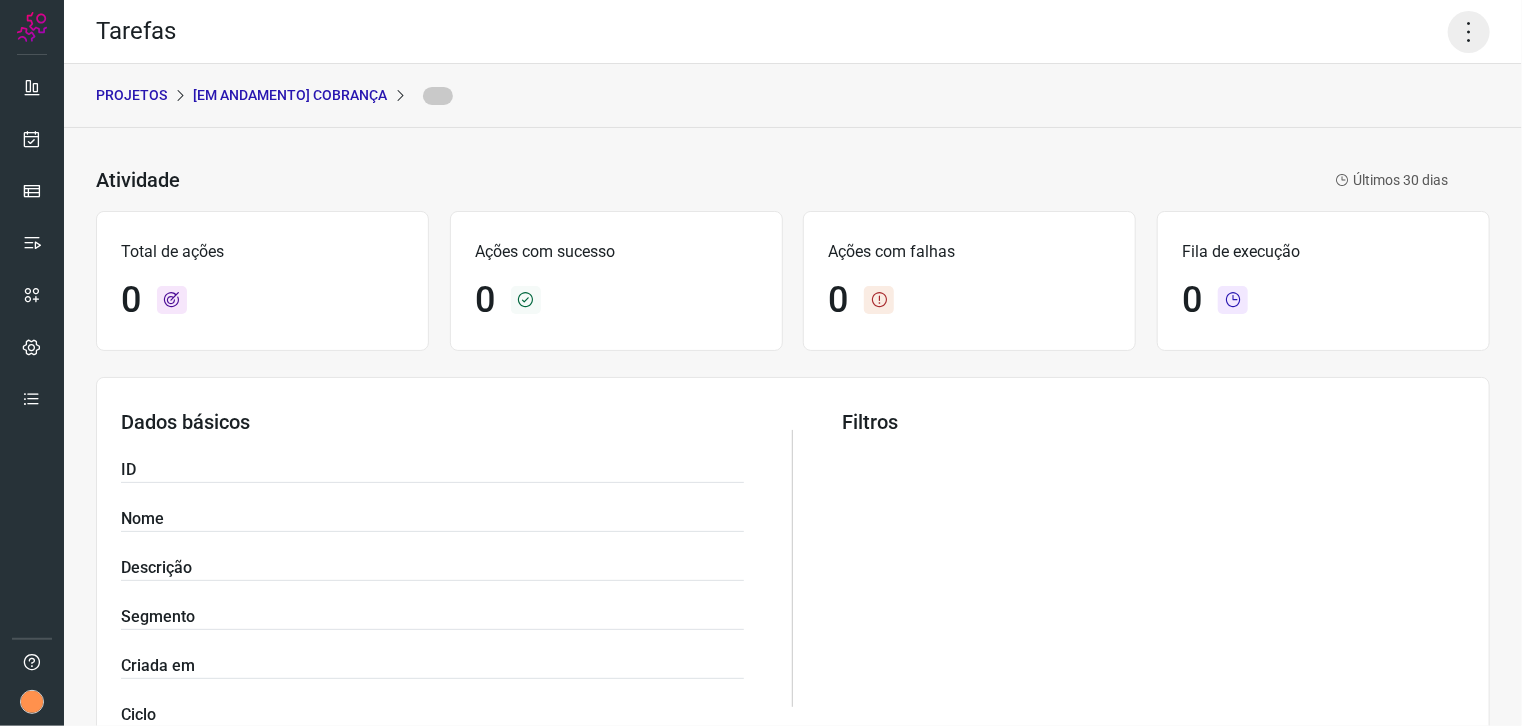 click 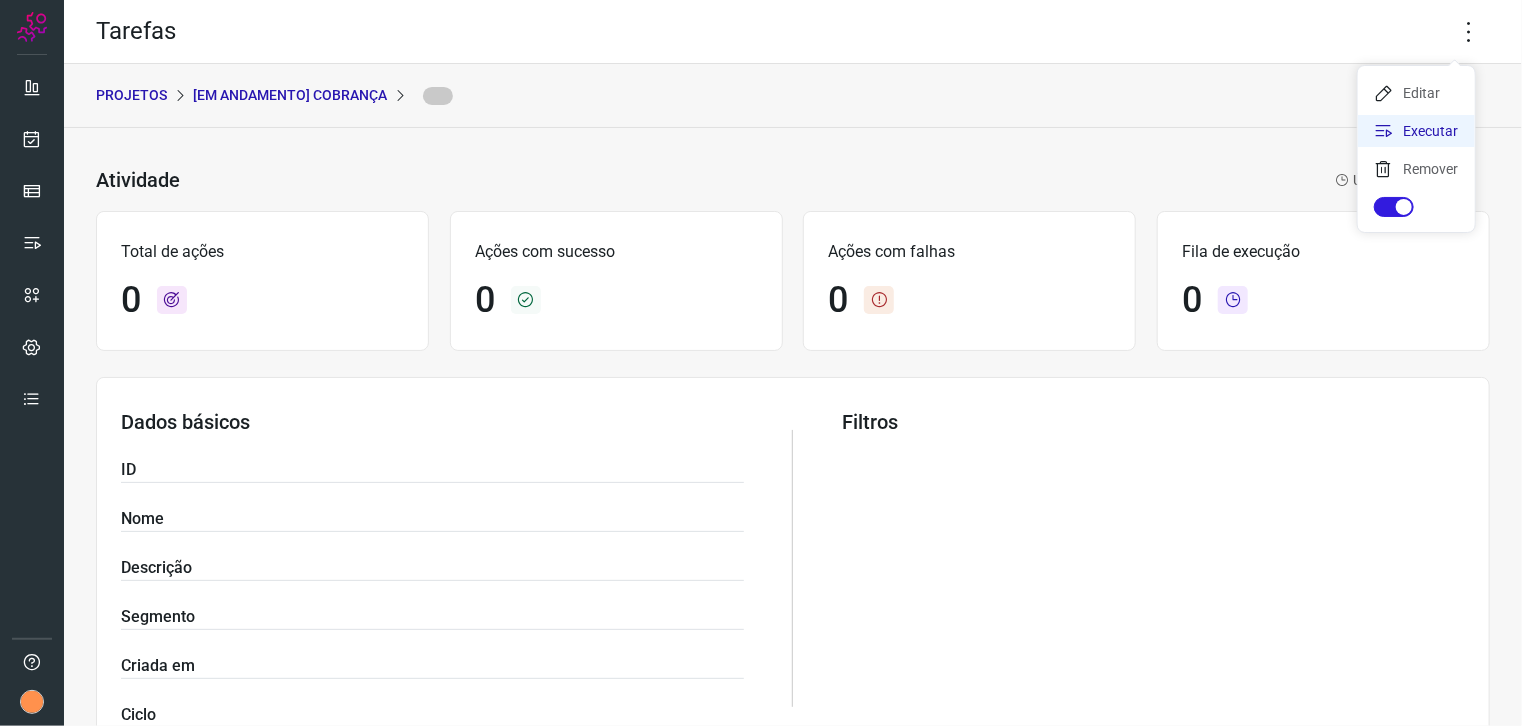 click on "Executar" 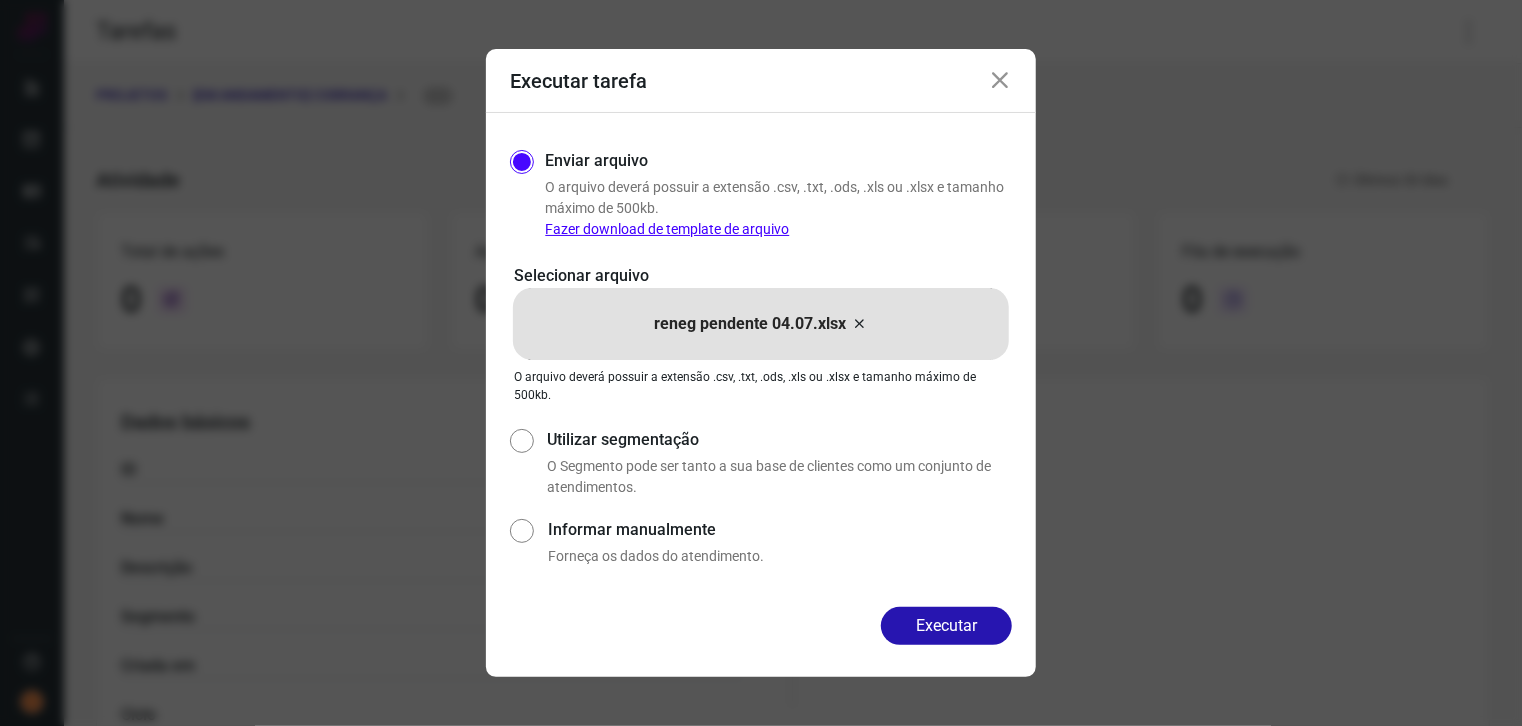 click at bounding box center [1000, 81] 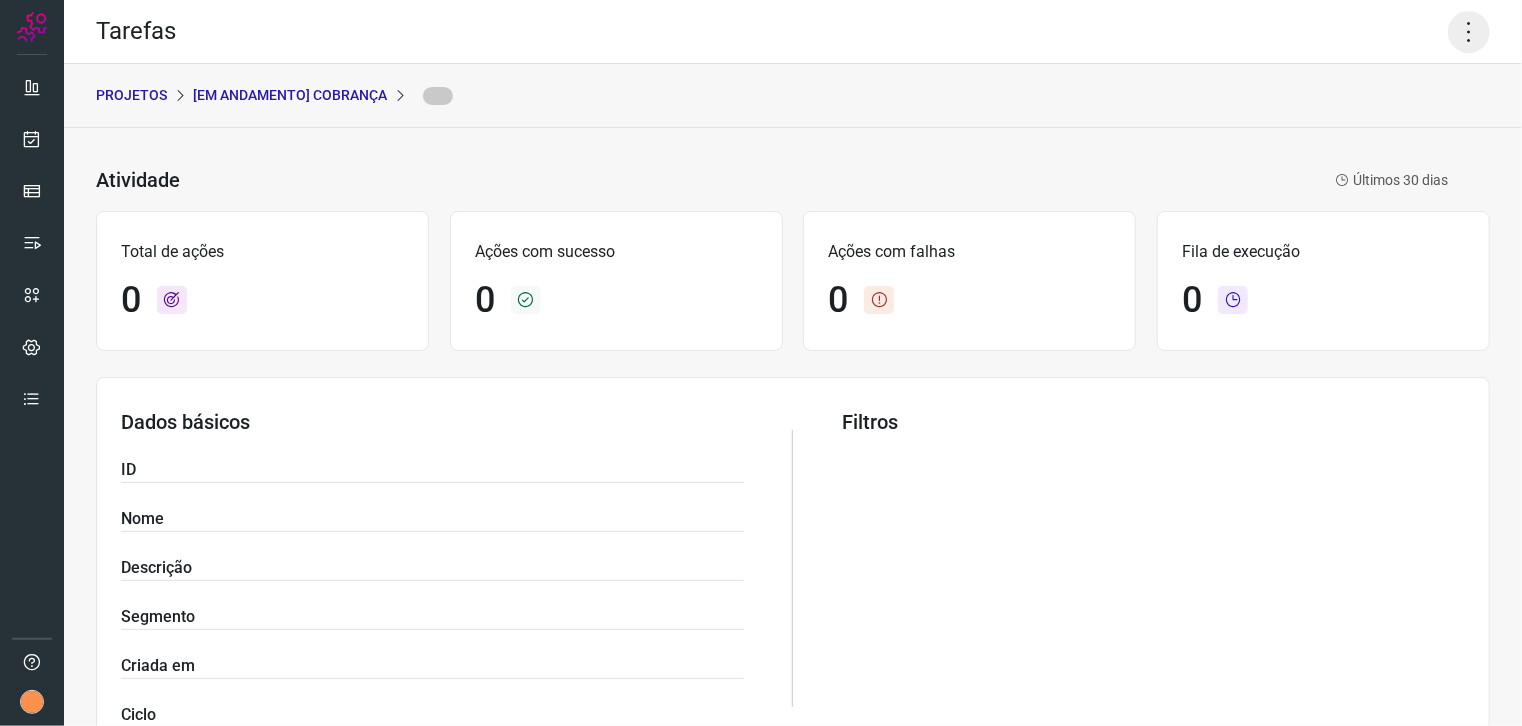 click 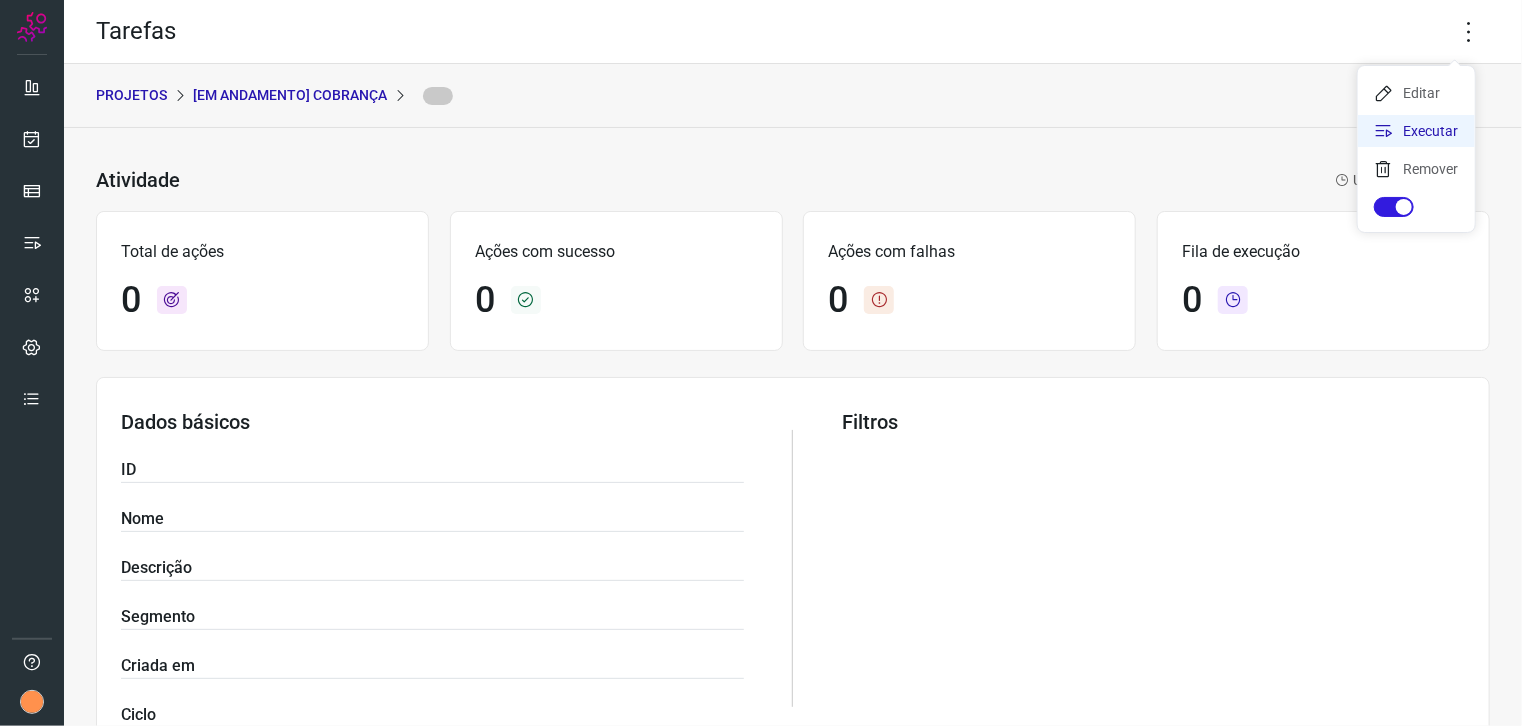 click on "Executar" 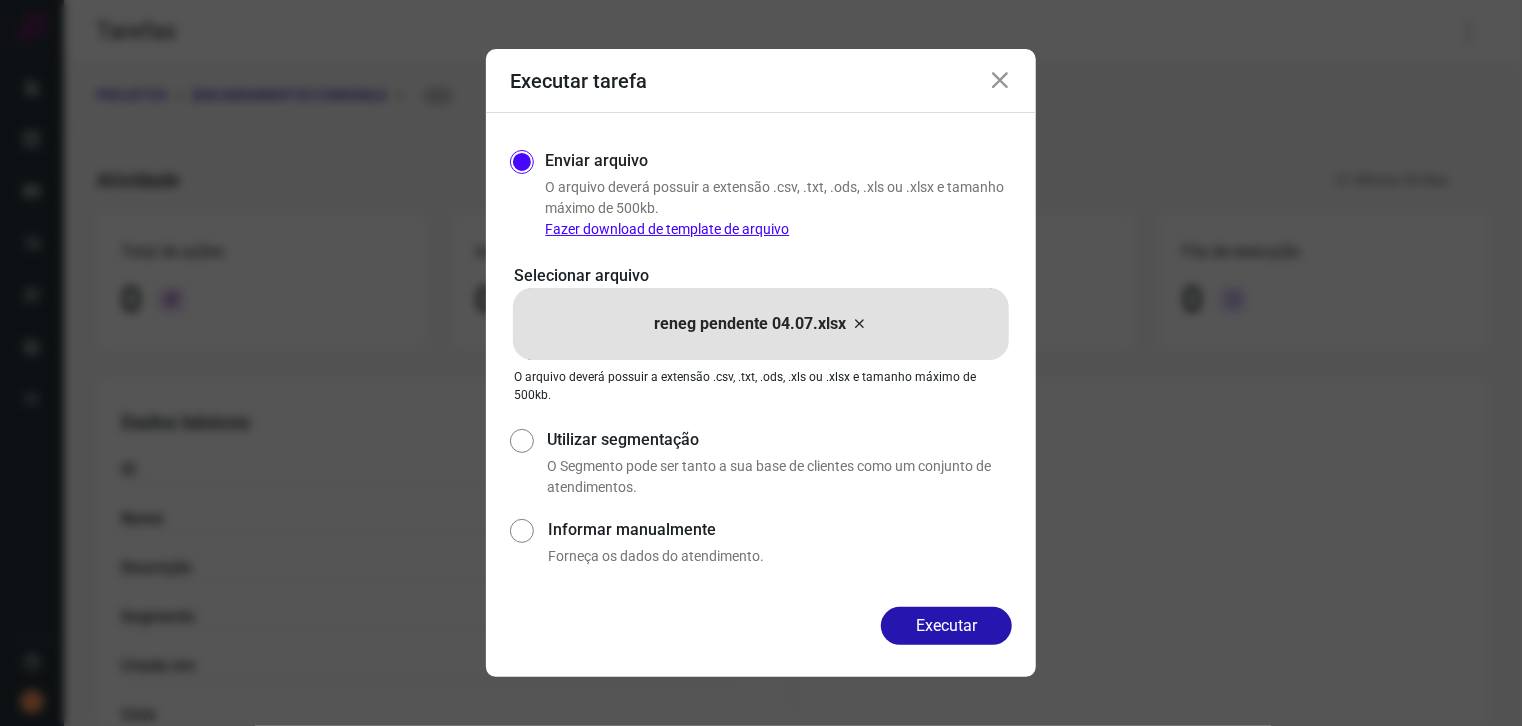 click on "reneg pendente 04.07.xlsx" at bounding box center [751, 324] 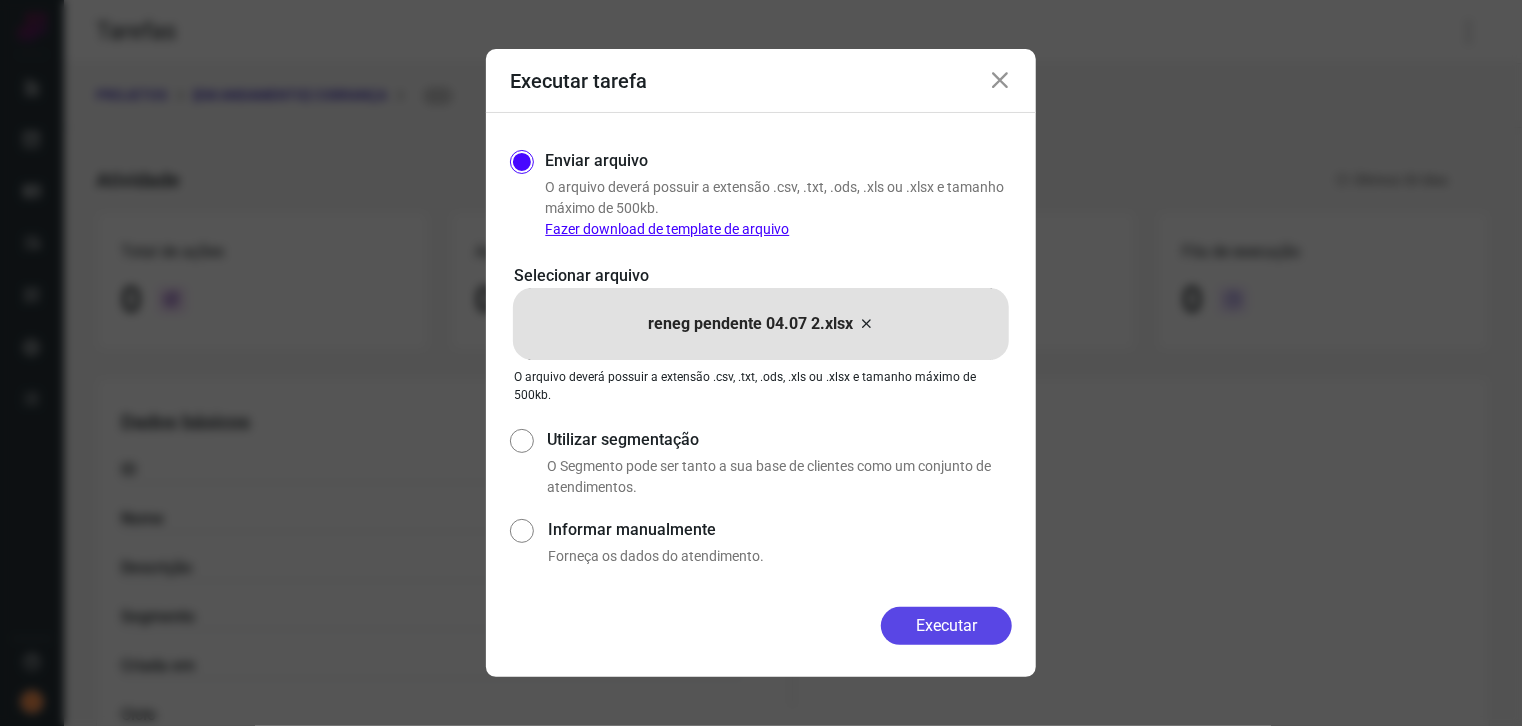 click on "Executar" at bounding box center (946, 626) 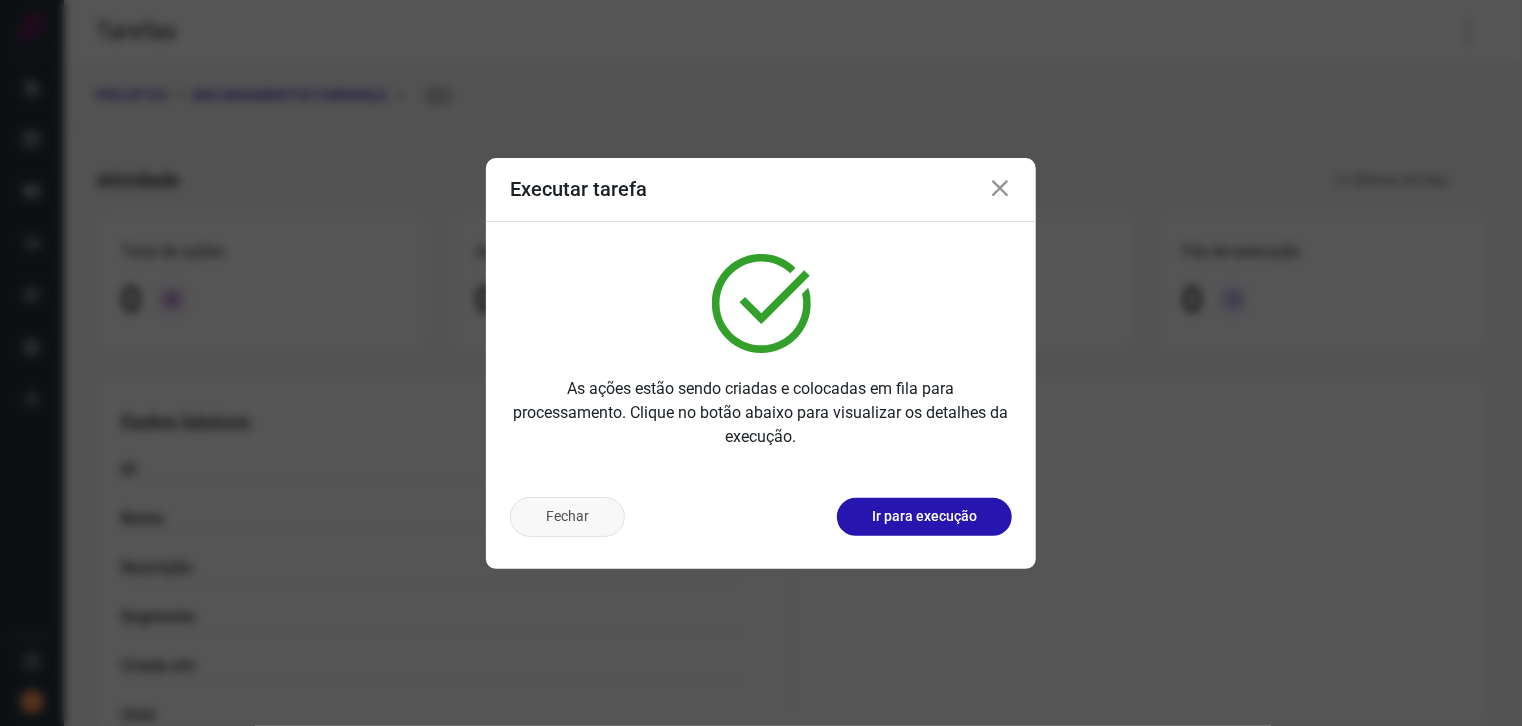 click on "Fechar" at bounding box center [567, 517] 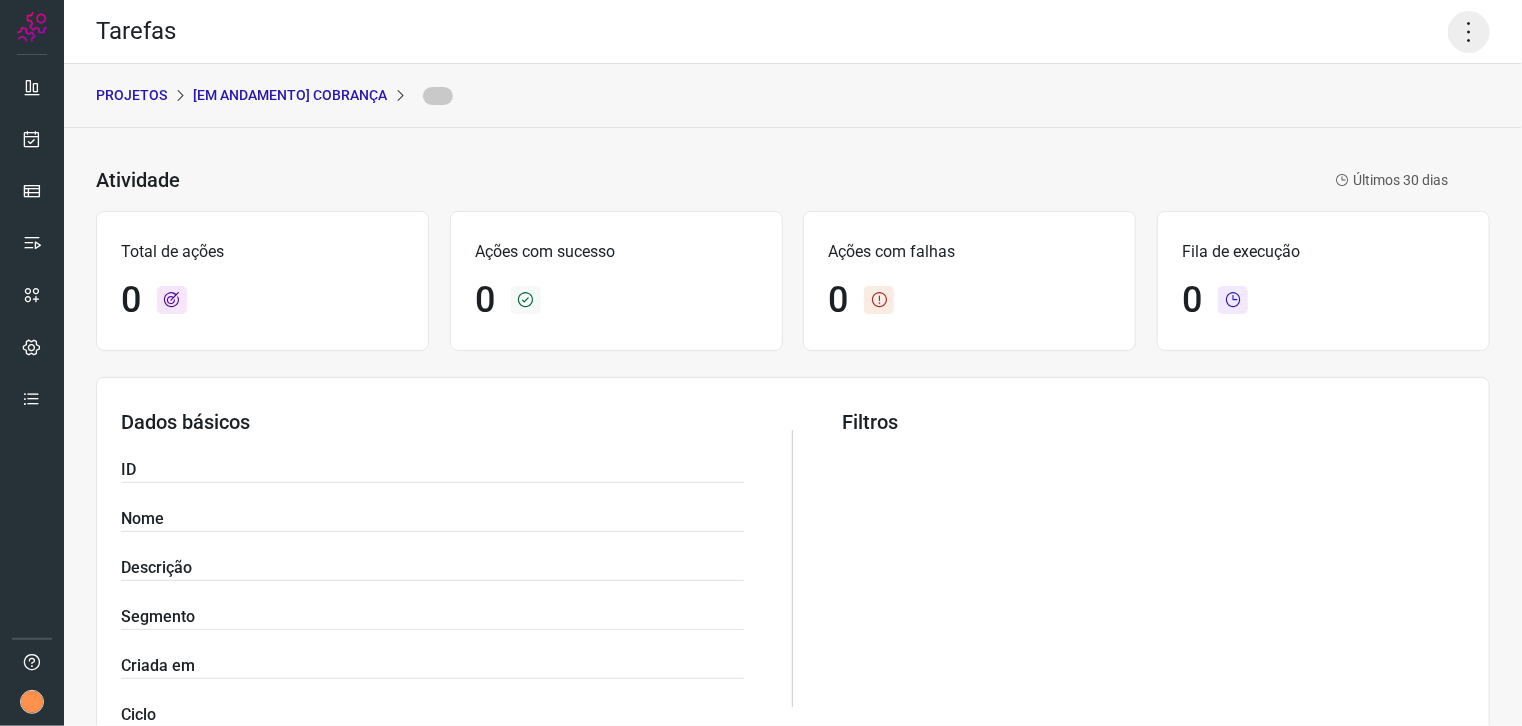 click 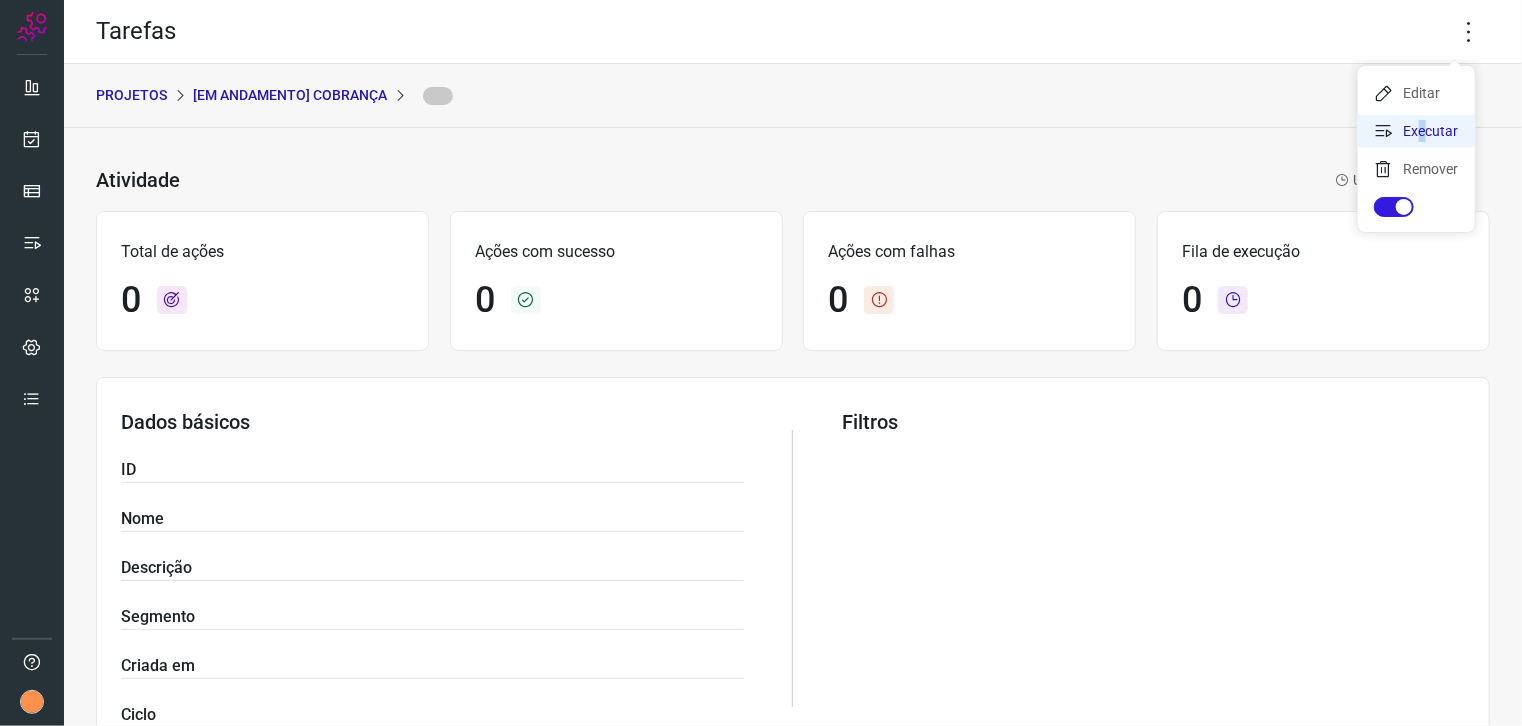 click on "Executar" 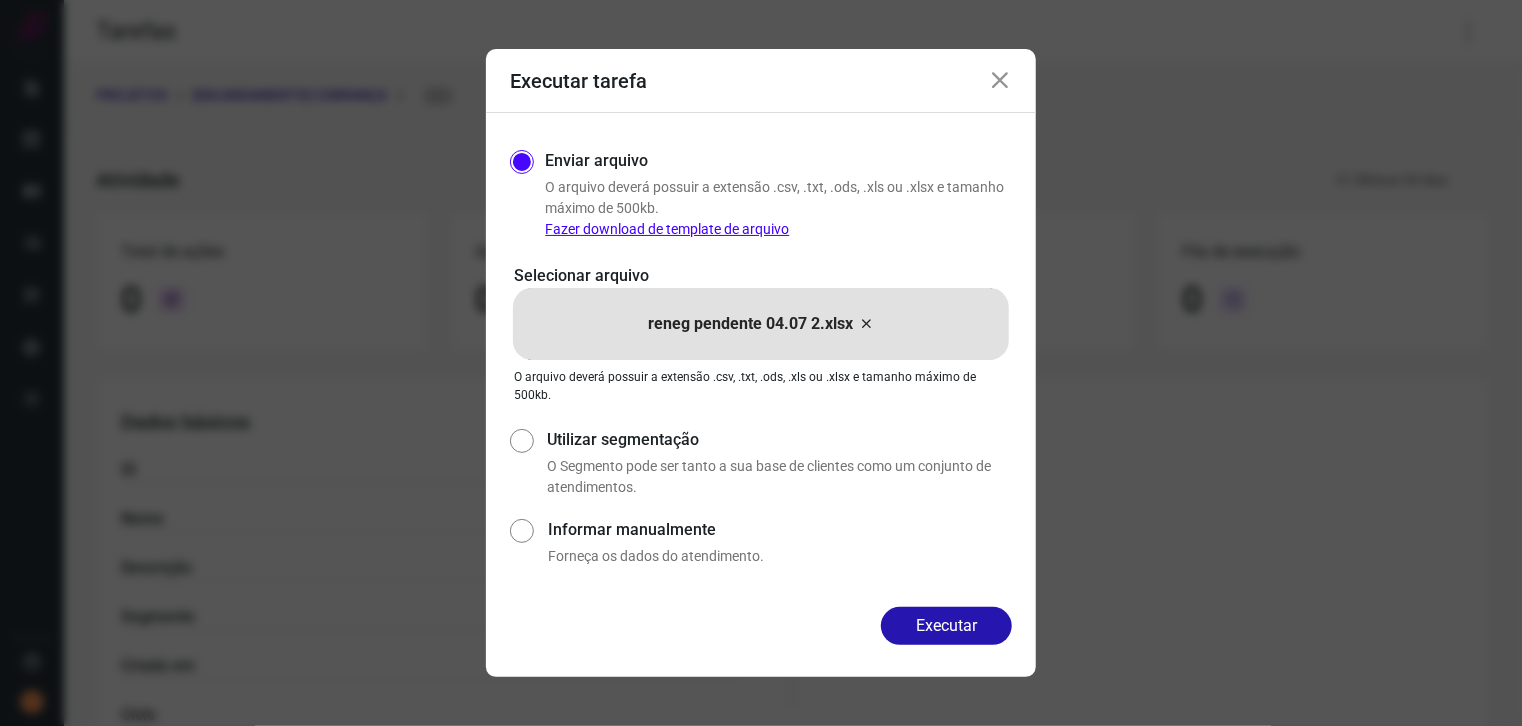 click on "reneg pendente 04.07 2.xlsx" at bounding box center [750, 324] 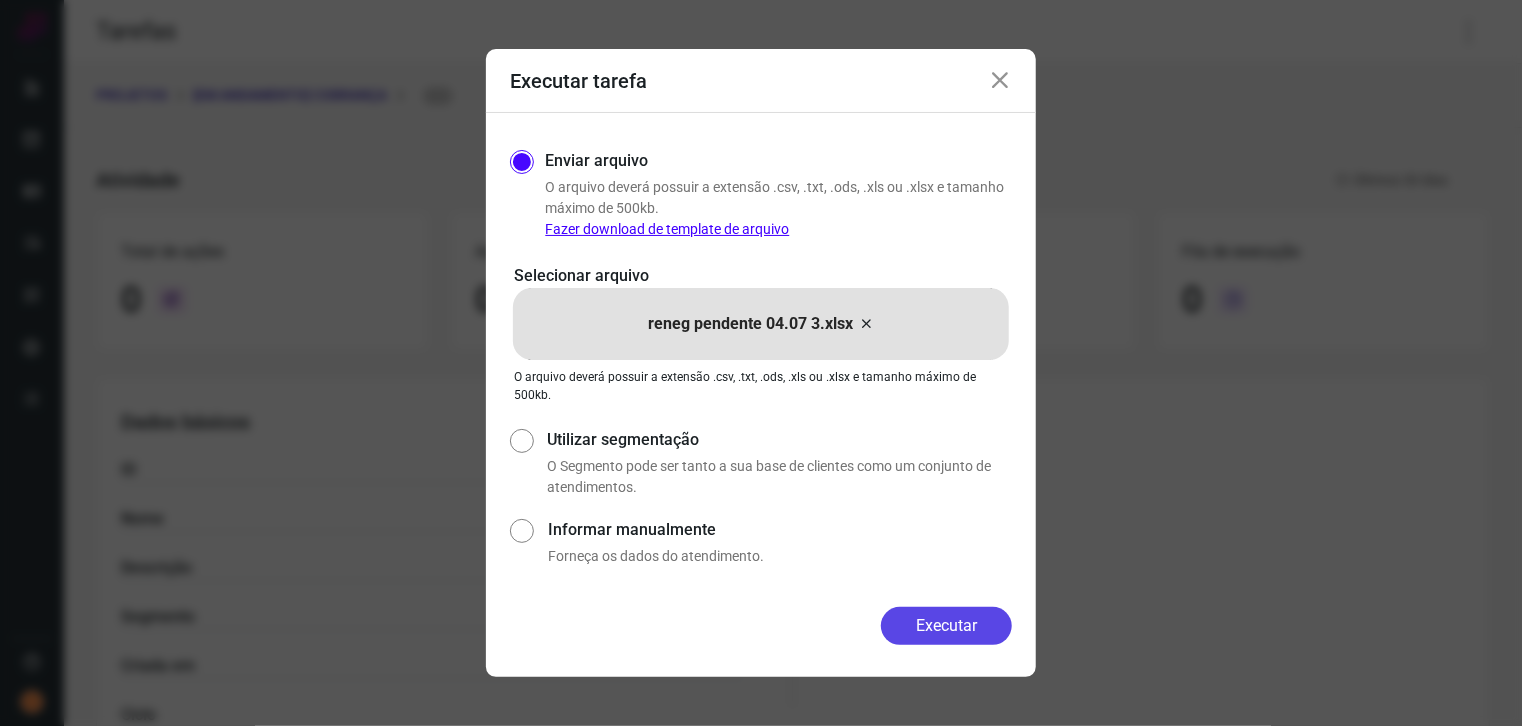 click on "Executar" at bounding box center [946, 626] 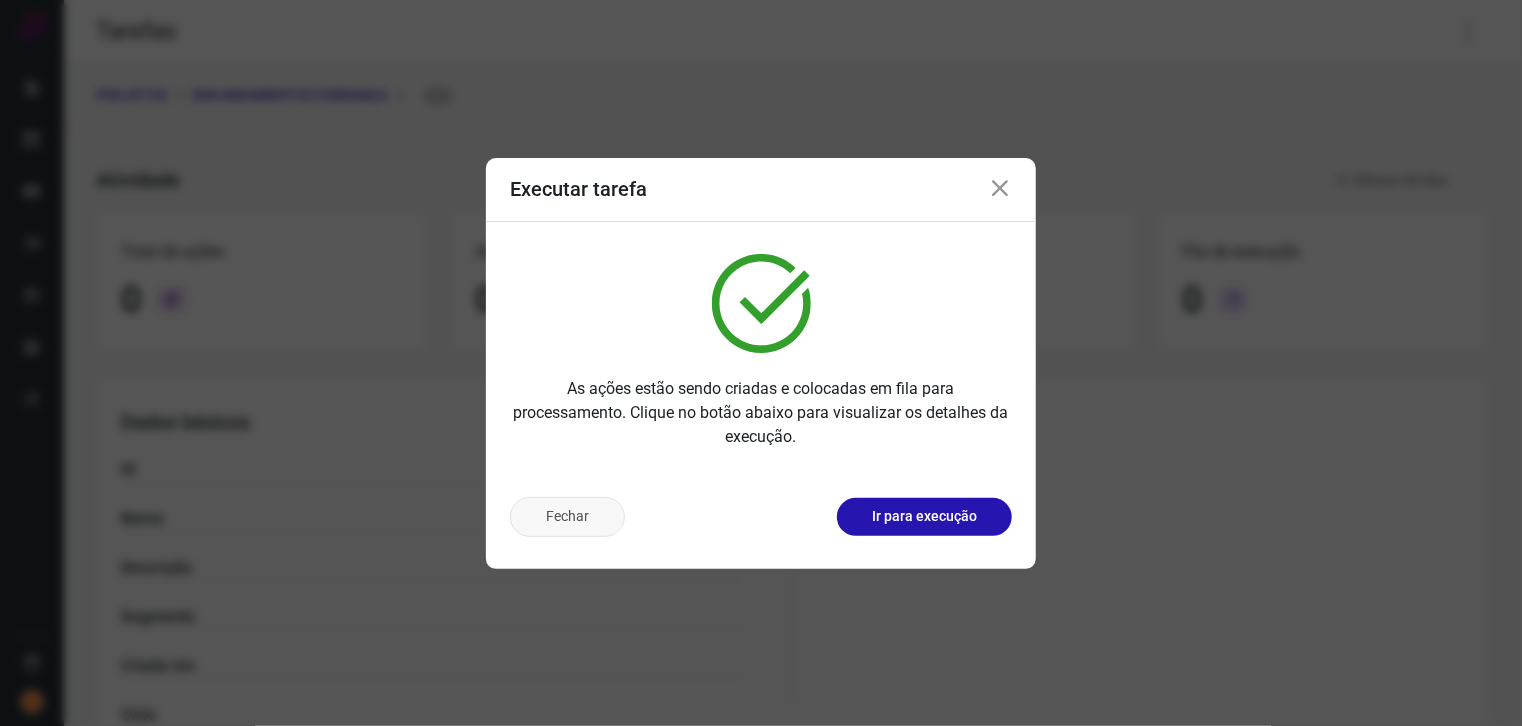 click on "Fechar" at bounding box center [567, 517] 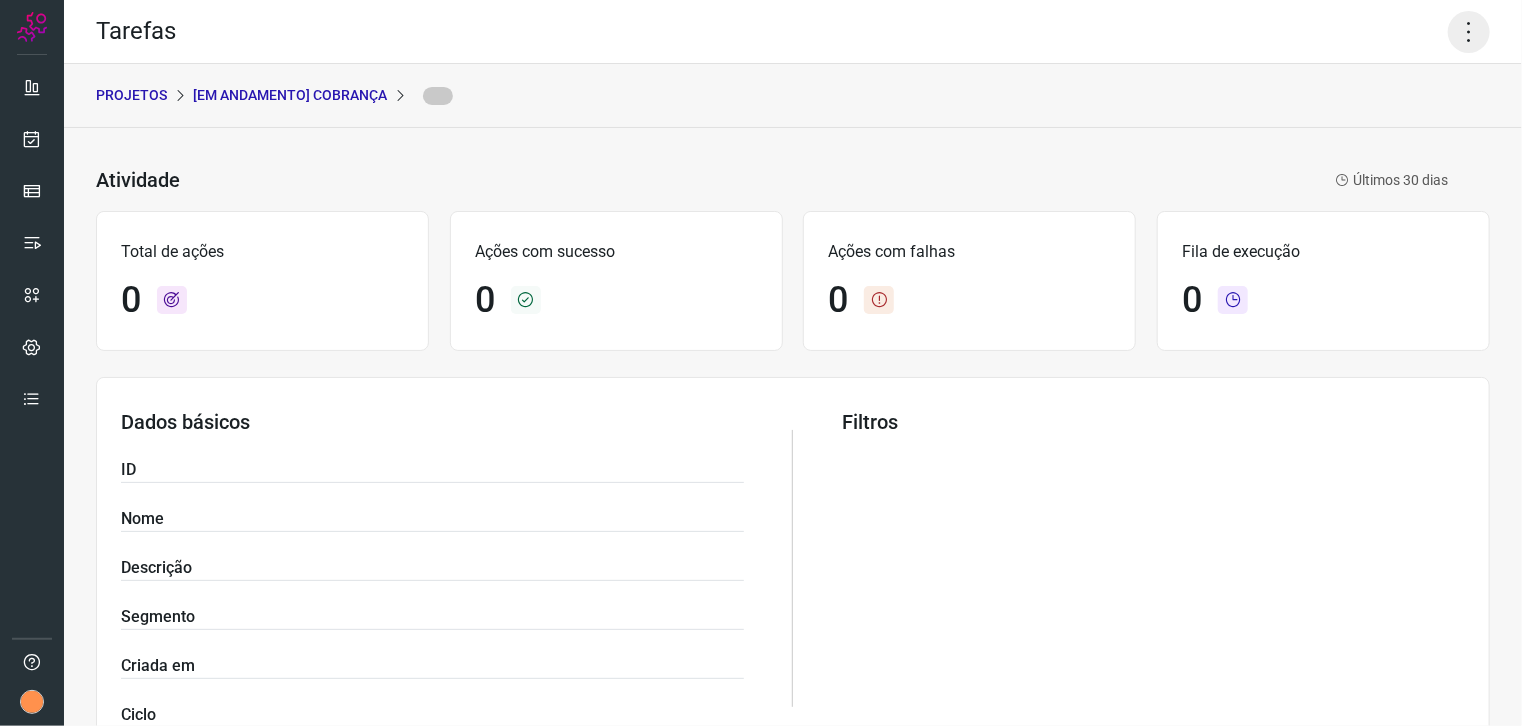 click 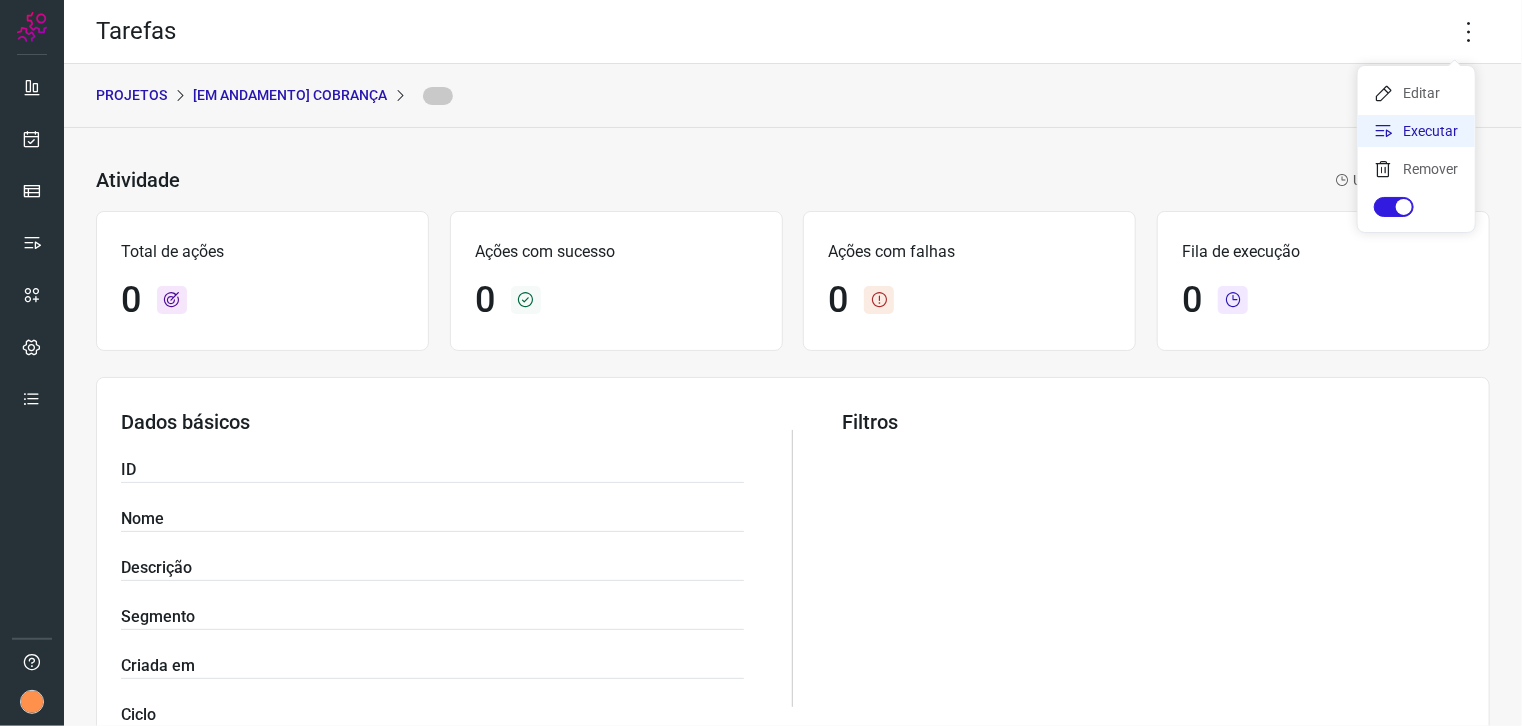 click on "Executar" 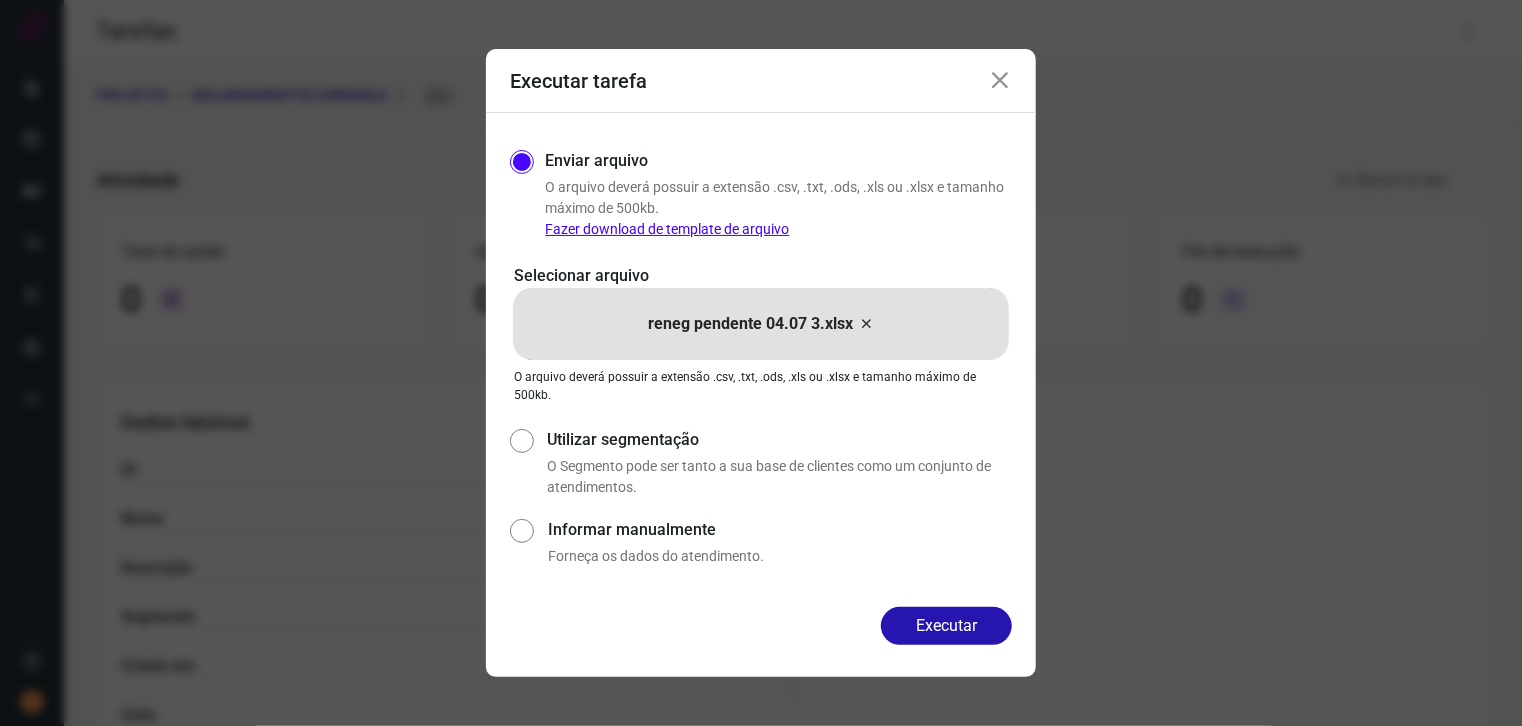 click on "reneg pendente 04.07 3.xlsx" at bounding box center [761, 324] 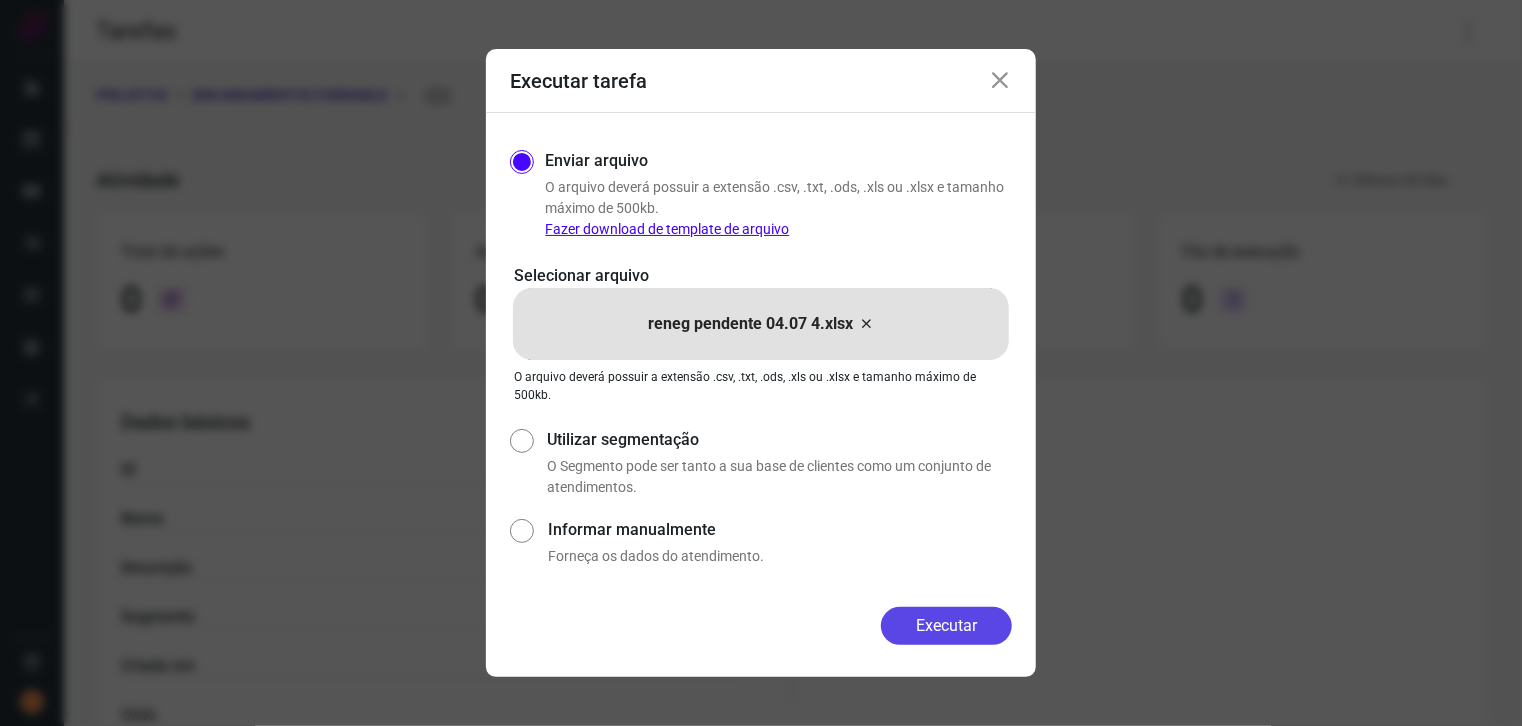 click on "Executar" at bounding box center (946, 626) 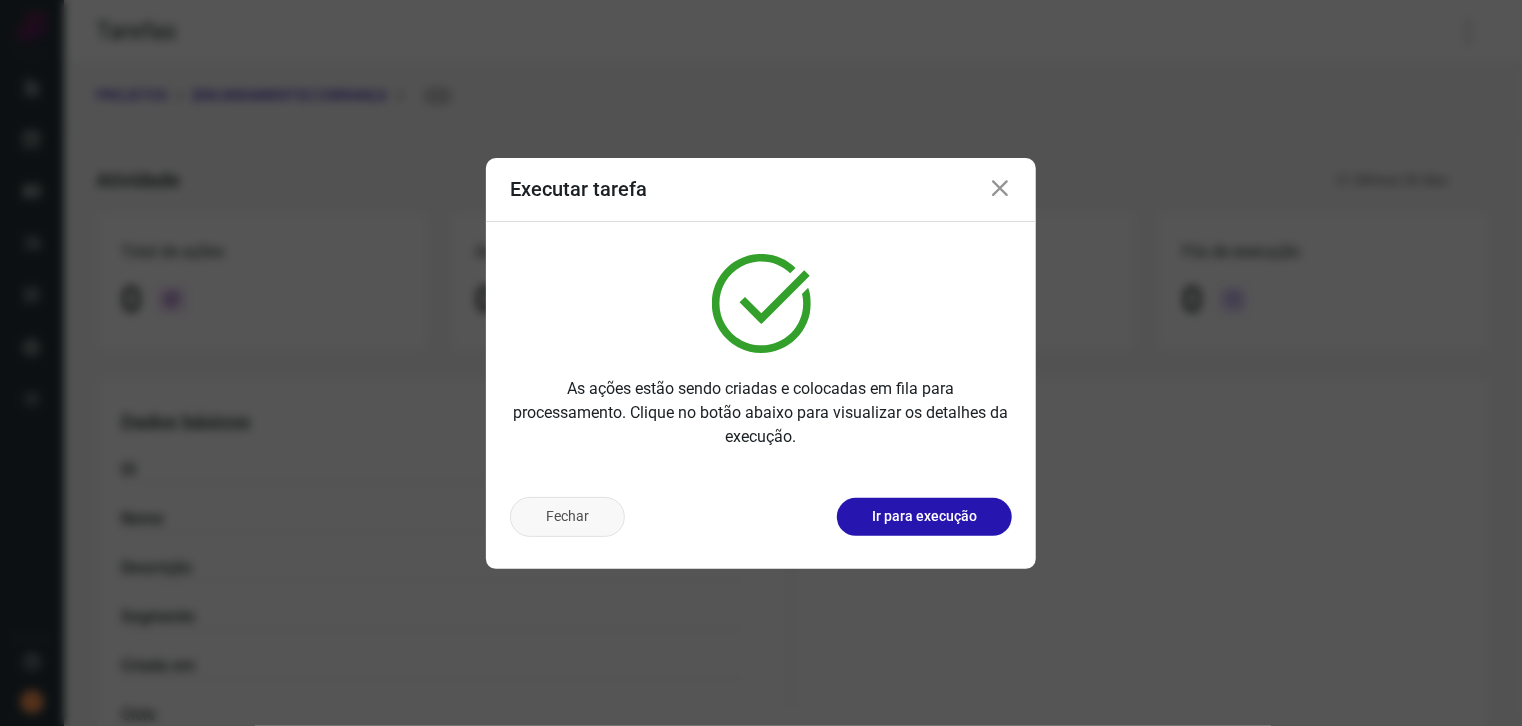 click on "Fechar" at bounding box center (567, 517) 